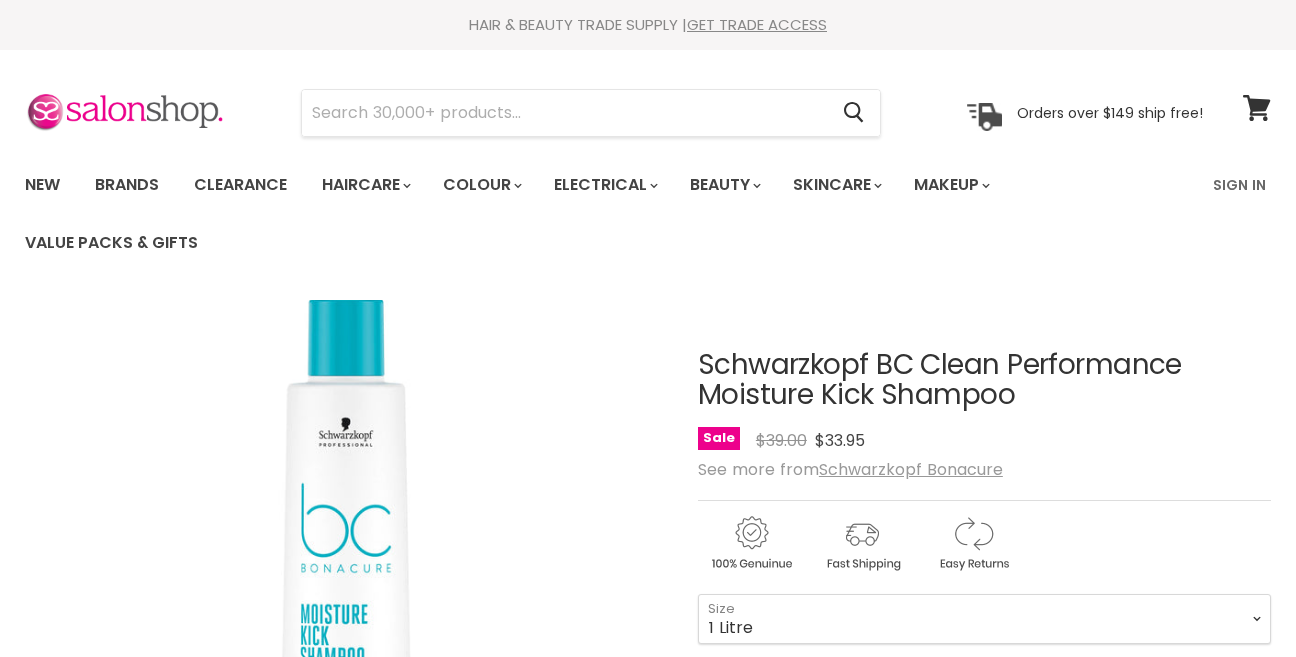 select on "1 Litre" 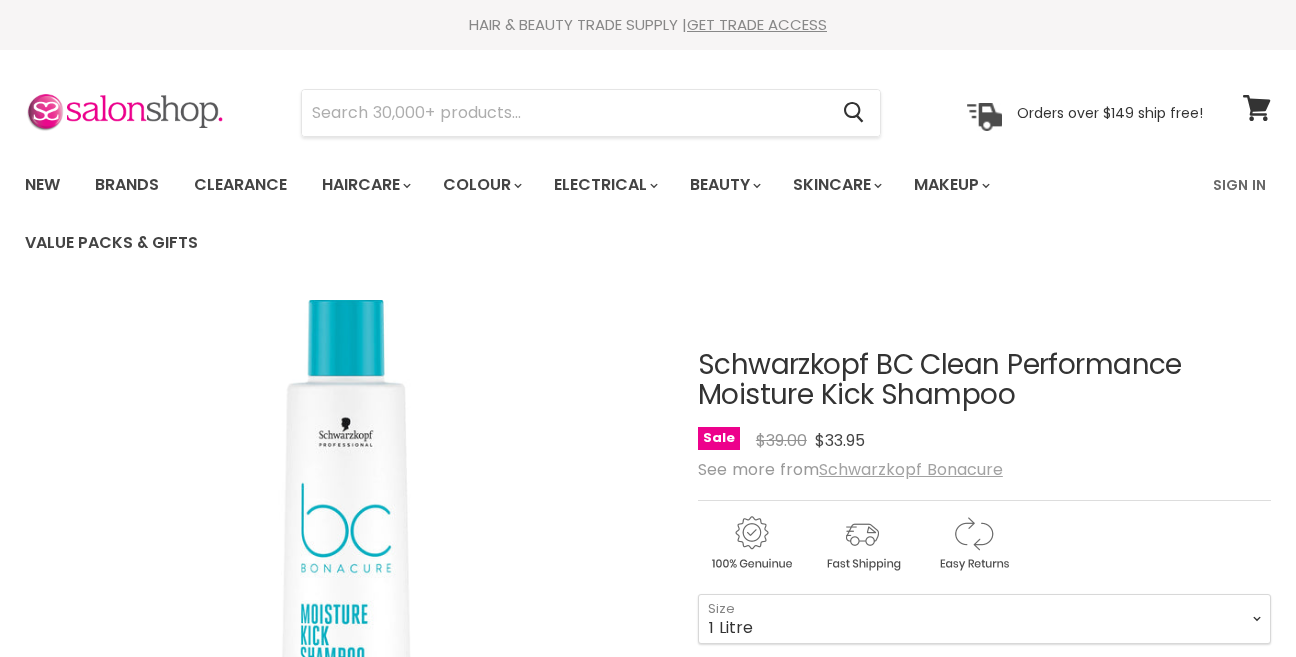 click on "Schwarzkopf Bonacure" at bounding box center [911, 469] 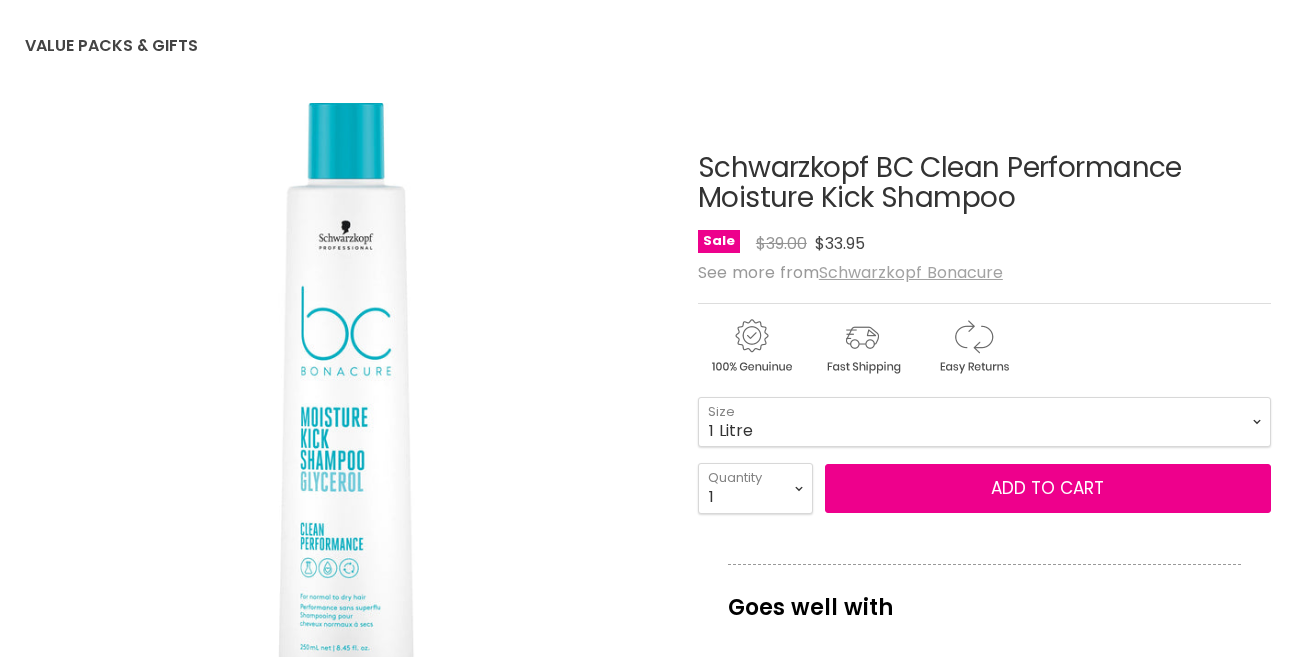 scroll, scrollTop: 197, scrollLeft: 0, axis: vertical 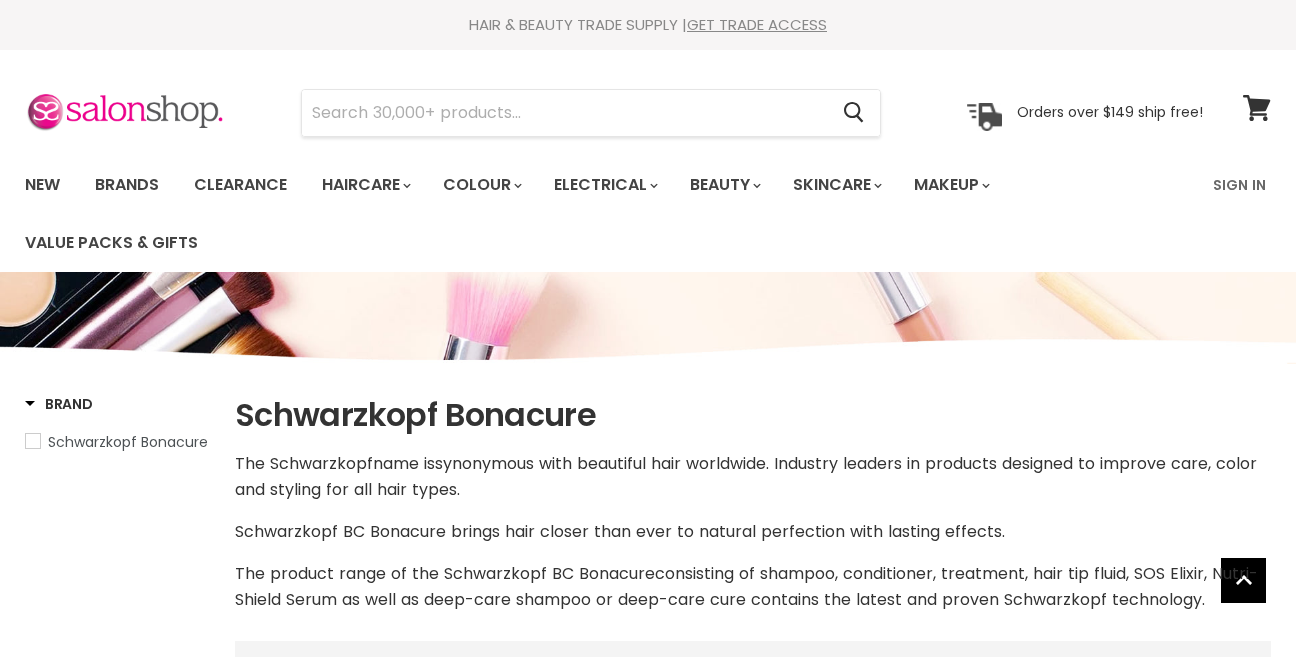 select on "manual" 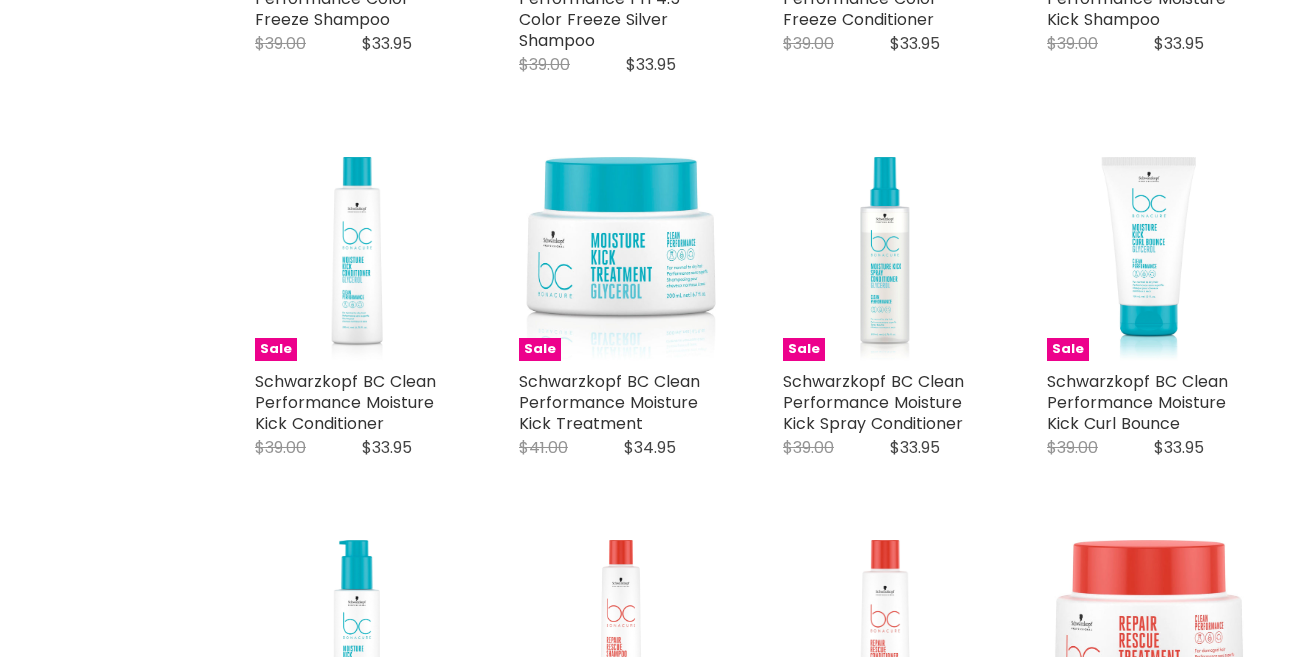 scroll, scrollTop: 985, scrollLeft: 0, axis: vertical 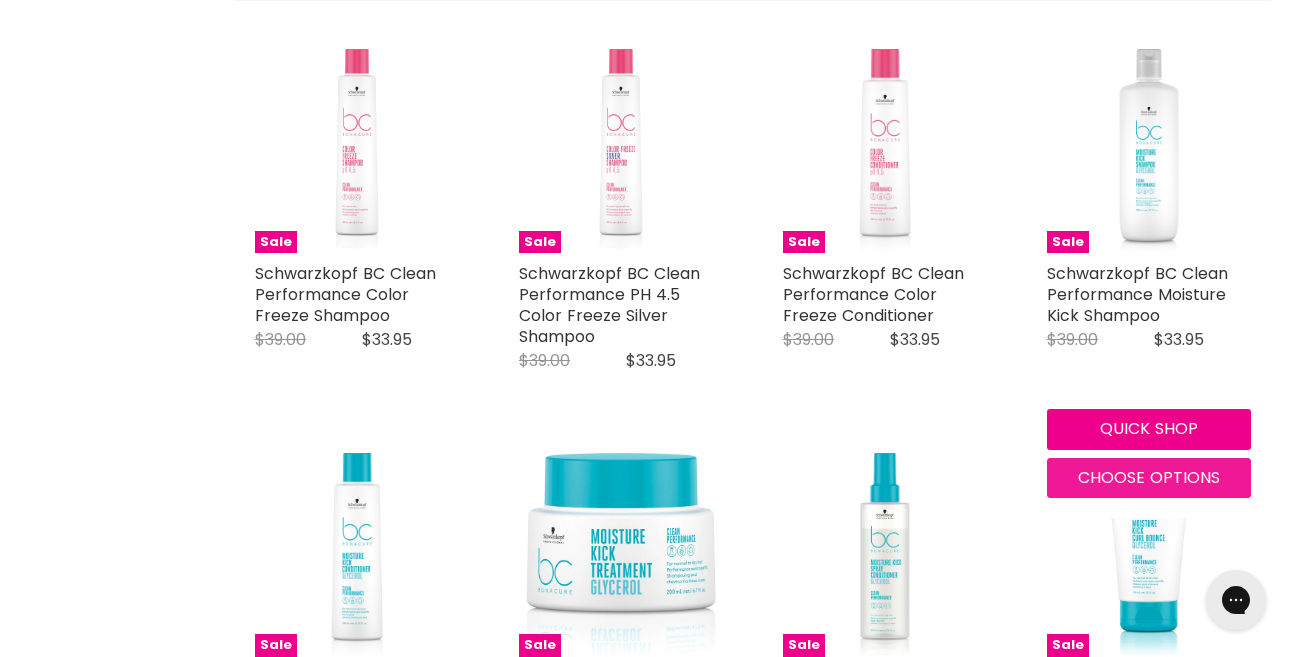 click on "Choose options" at bounding box center (1149, 477) 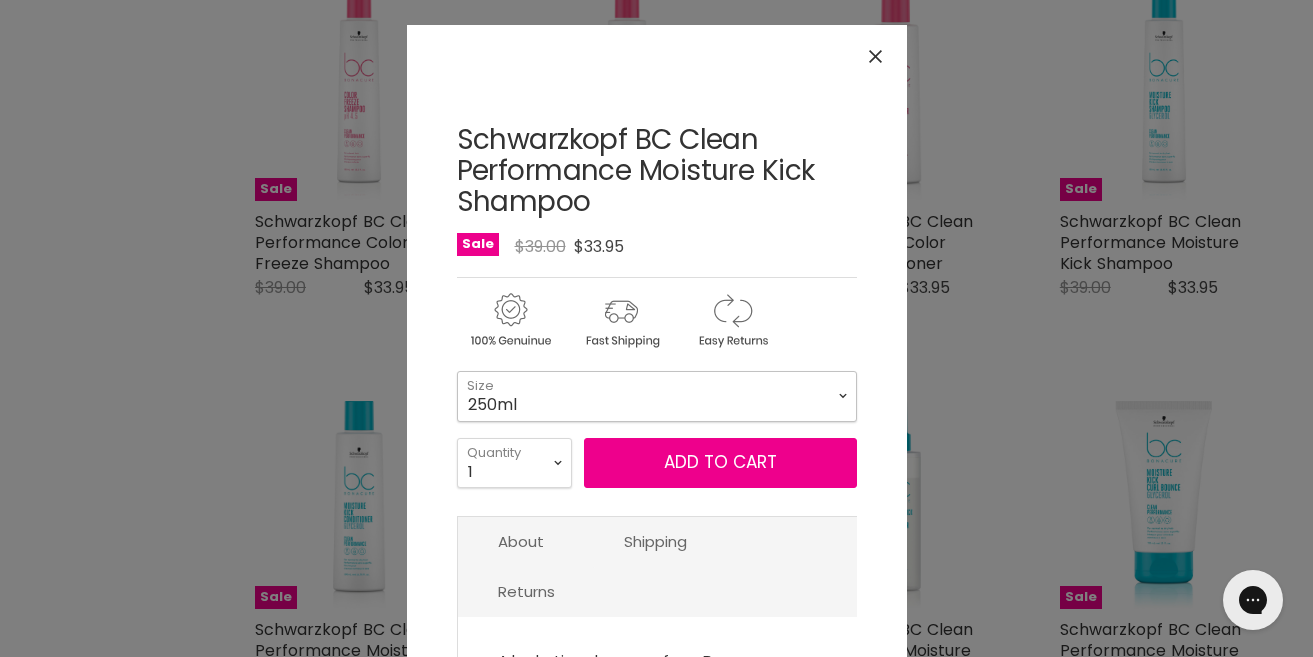 click on "250ml
1 Litre" at bounding box center (657, 396) 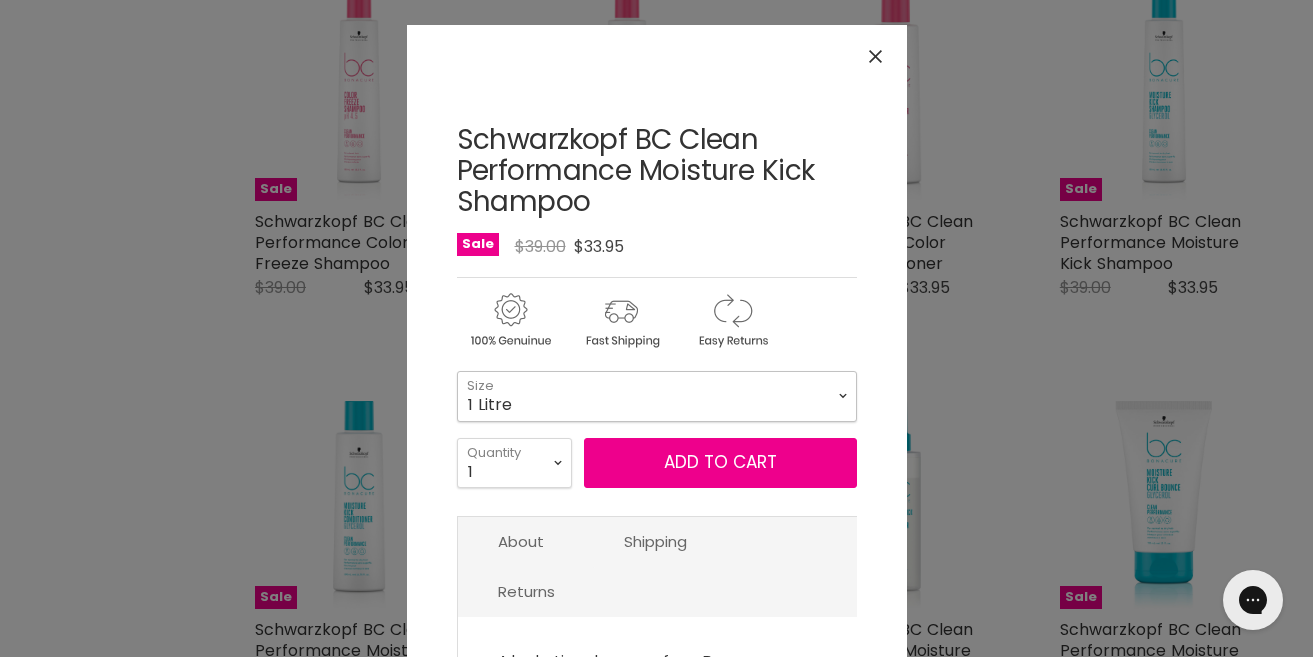 click on "250ml
1 Litre" at bounding box center (657, 396) 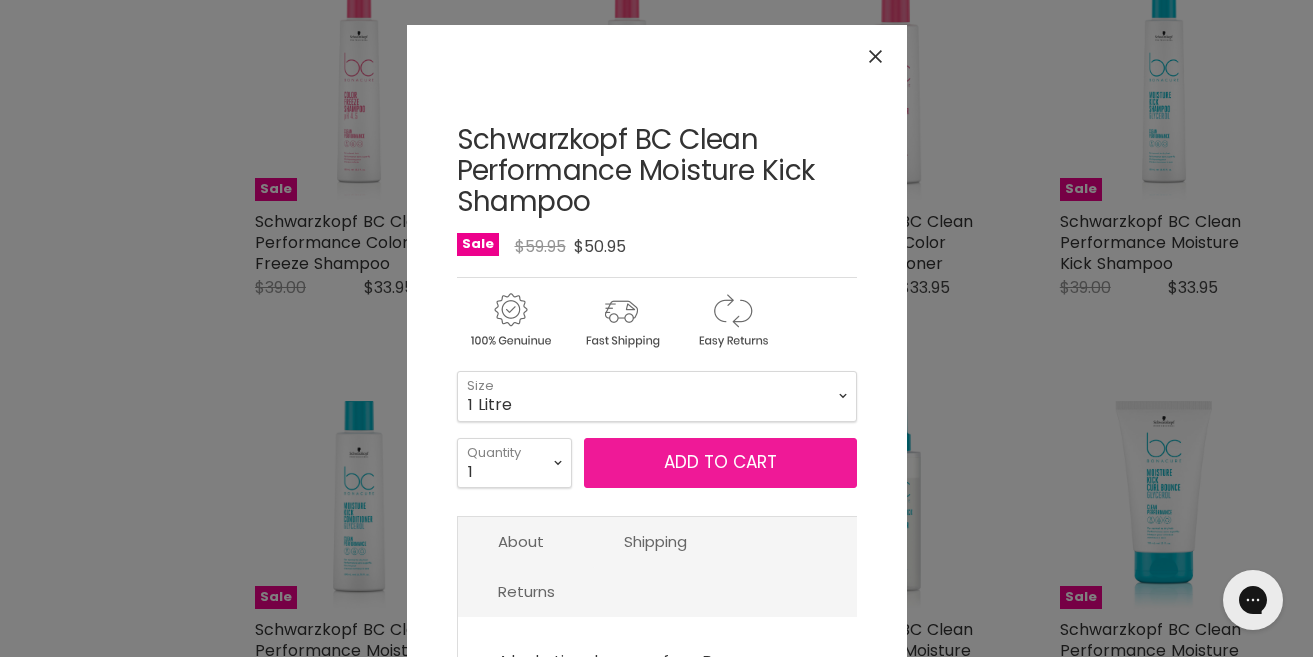 click on "Add to cart" at bounding box center [720, 463] 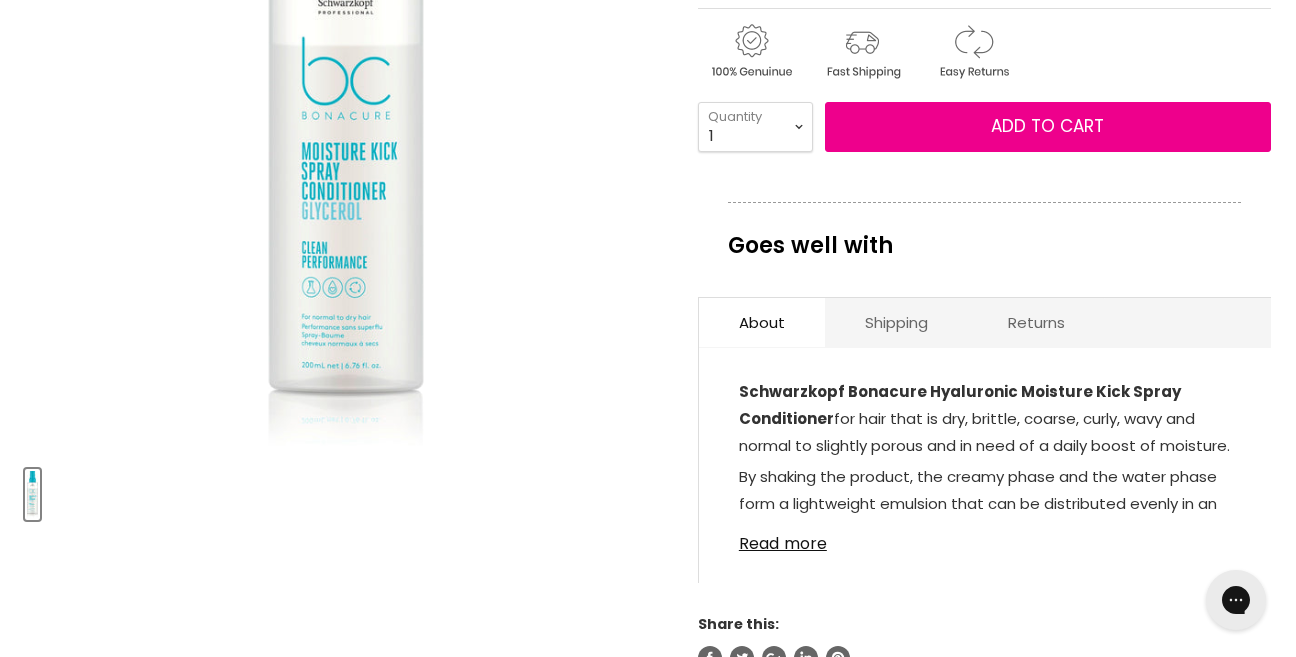 scroll, scrollTop: 0, scrollLeft: 0, axis: both 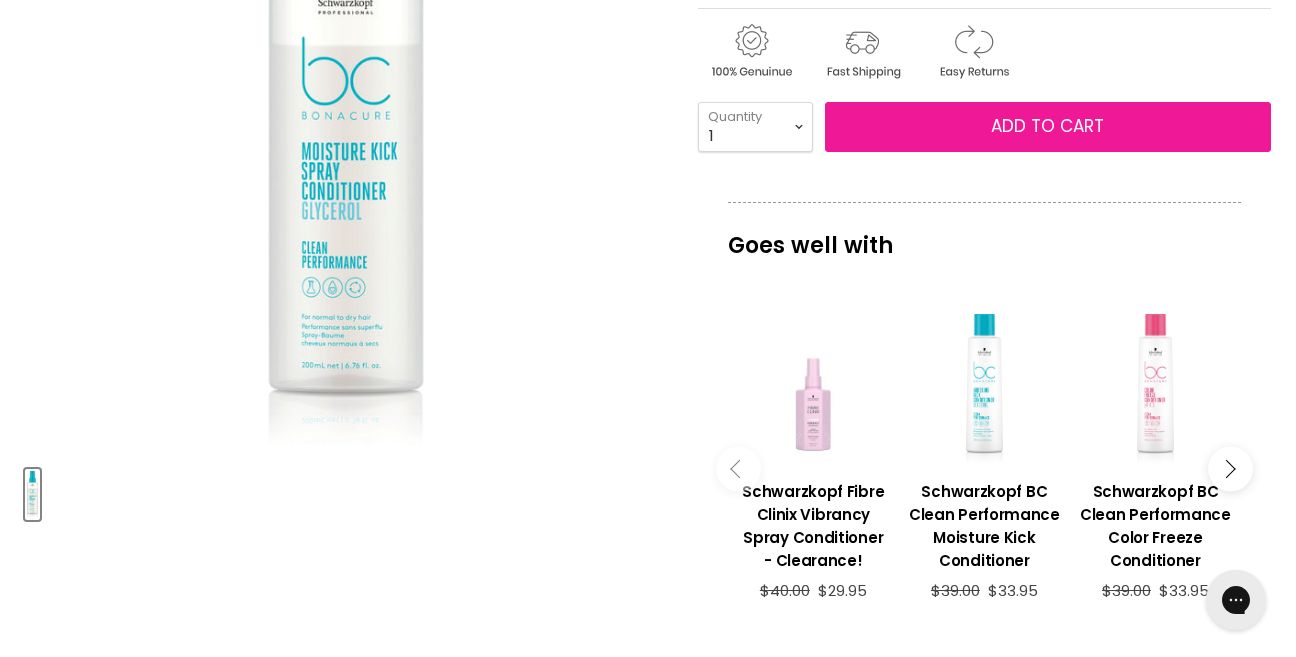 click on "Add to cart" at bounding box center (1047, 126) 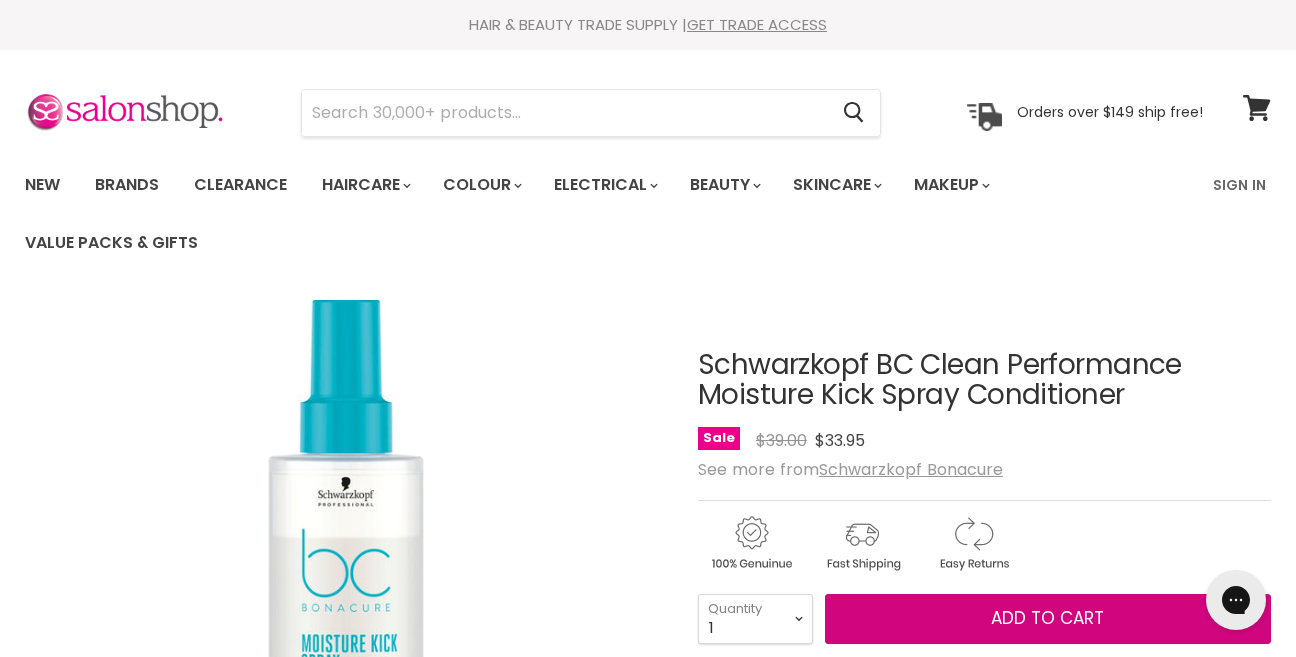 scroll, scrollTop: 0, scrollLeft: 0, axis: both 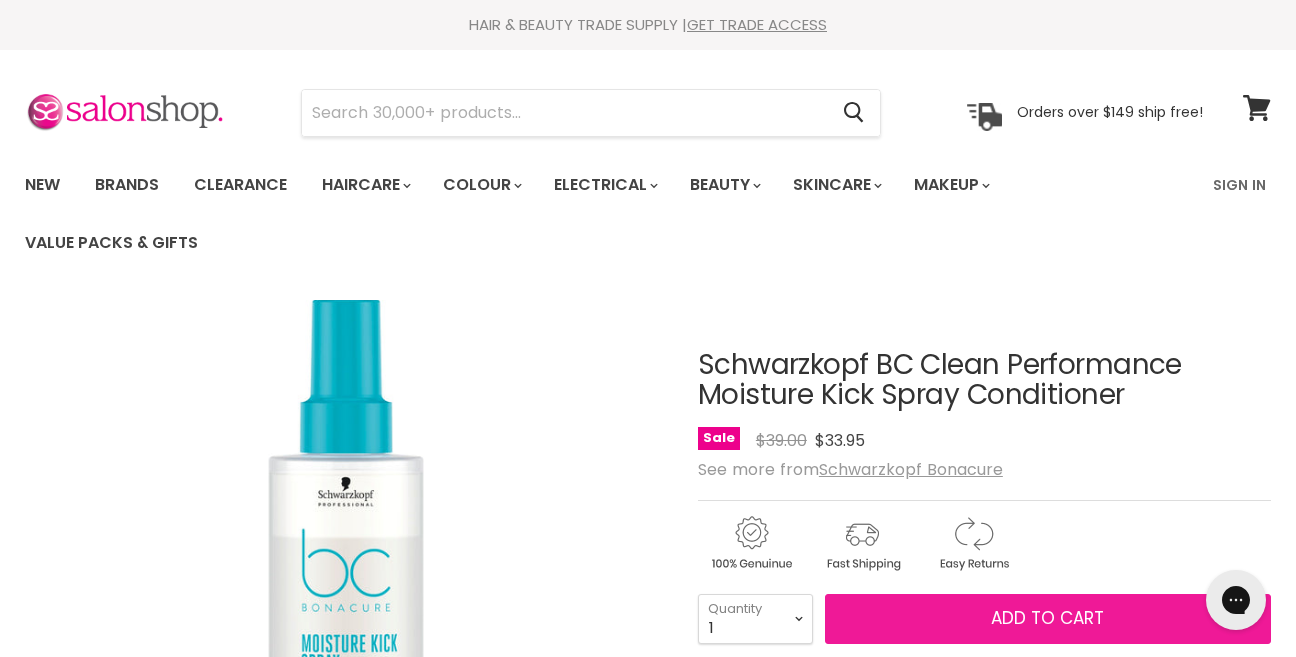 click on "Add to cart" at bounding box center (1047, 618) 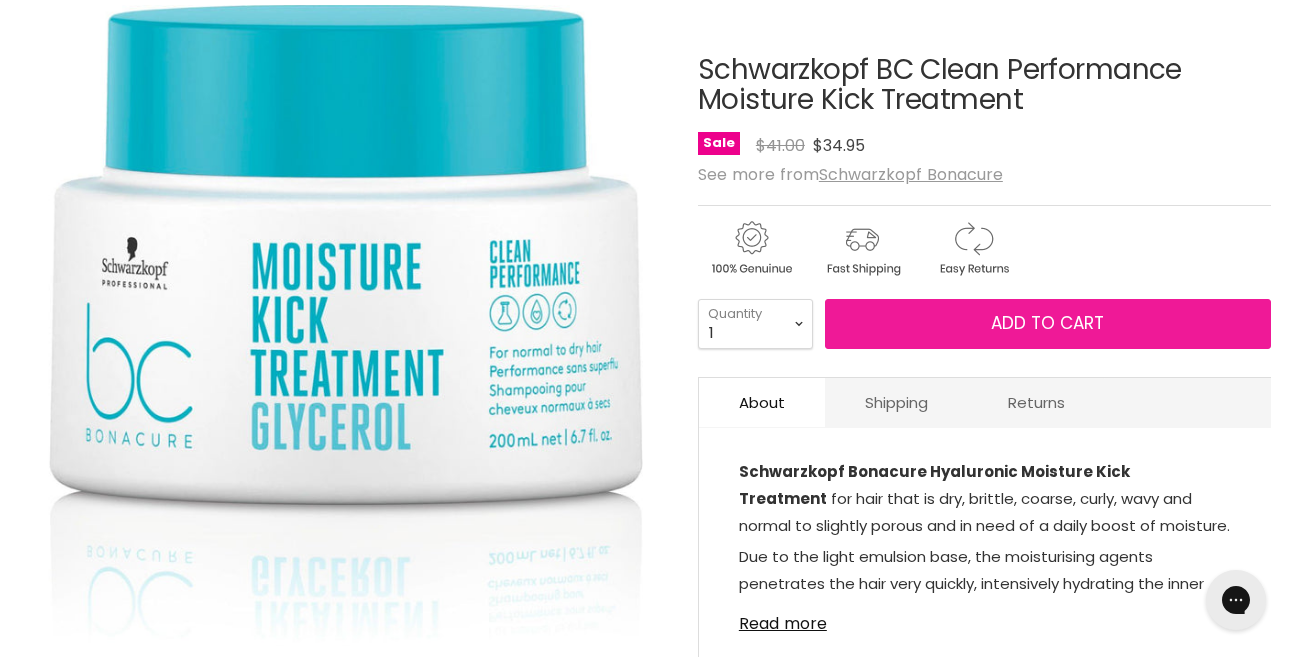 scroll, scrollTop: 0, scrollLeft: 0, axis: both 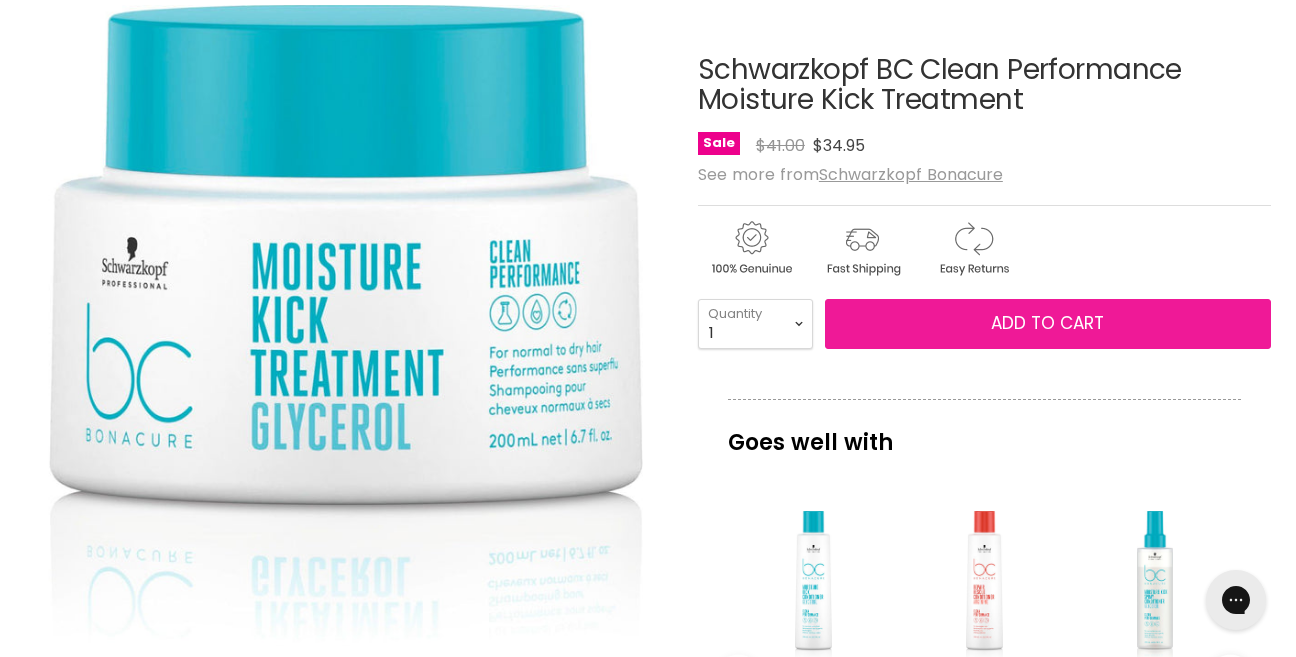 click on "Add to cart" at bounding box center (1047, 323) 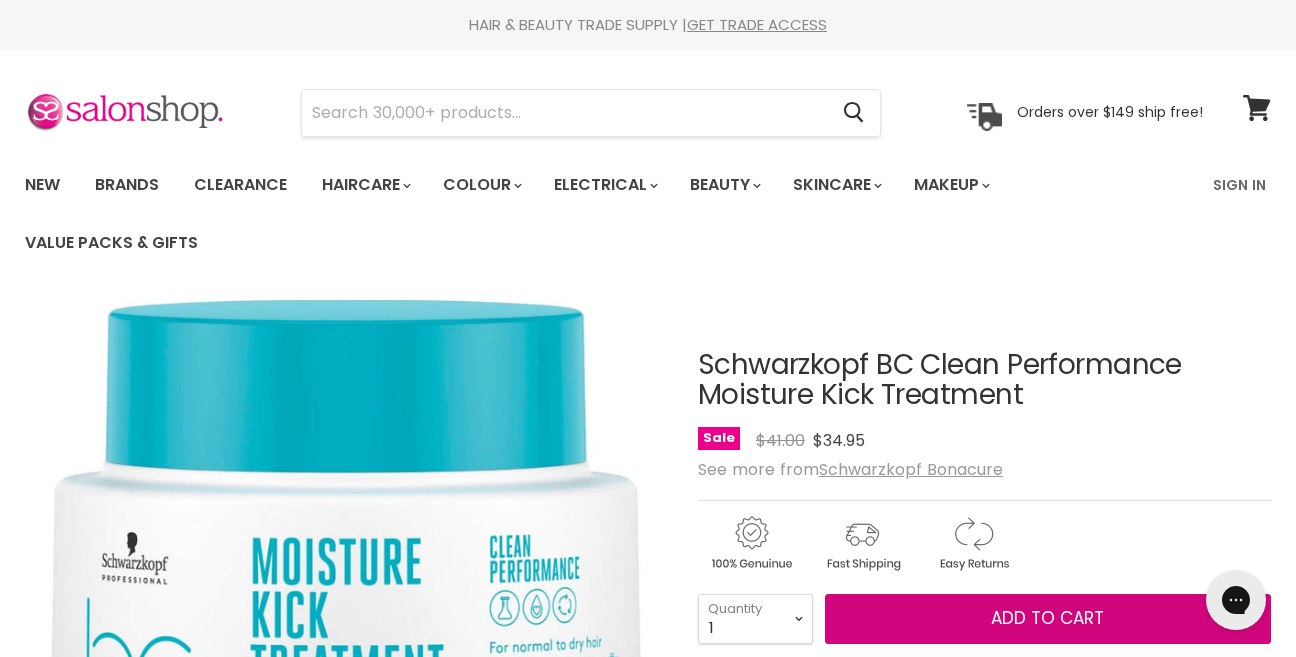scroll, scrollTop: 0, scrollLeft: 0, axis: both 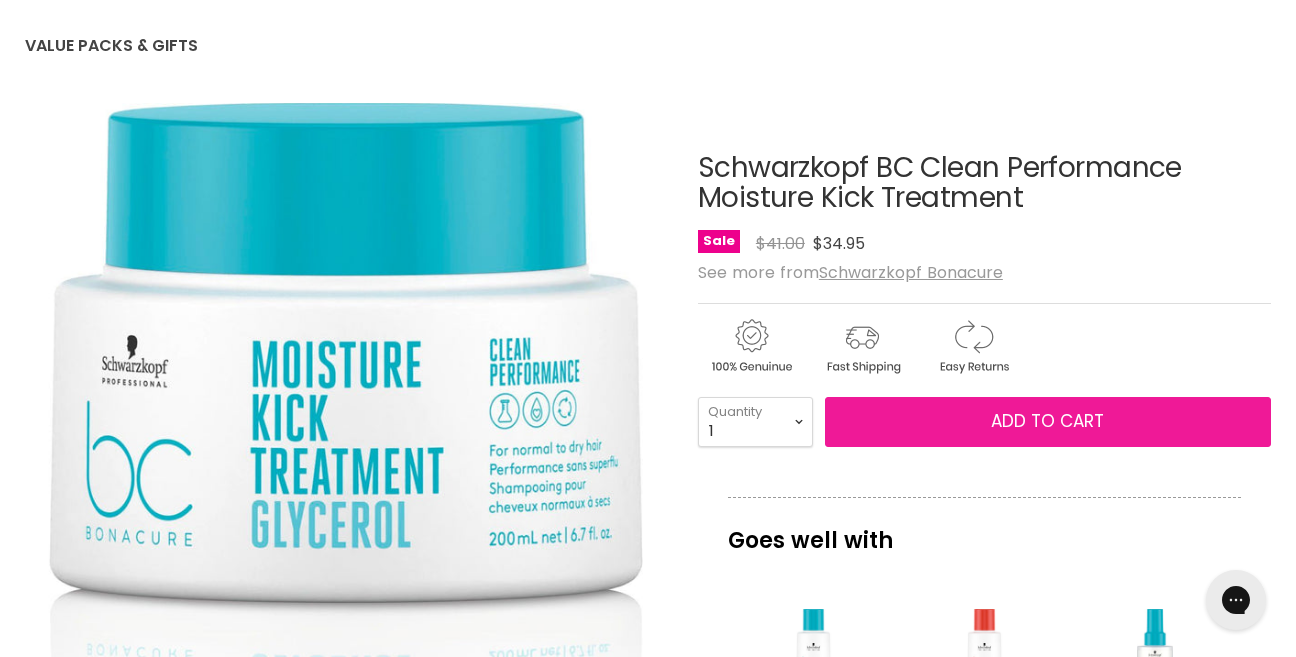 click on "Add to cart" at bounding box center [1047, 421] 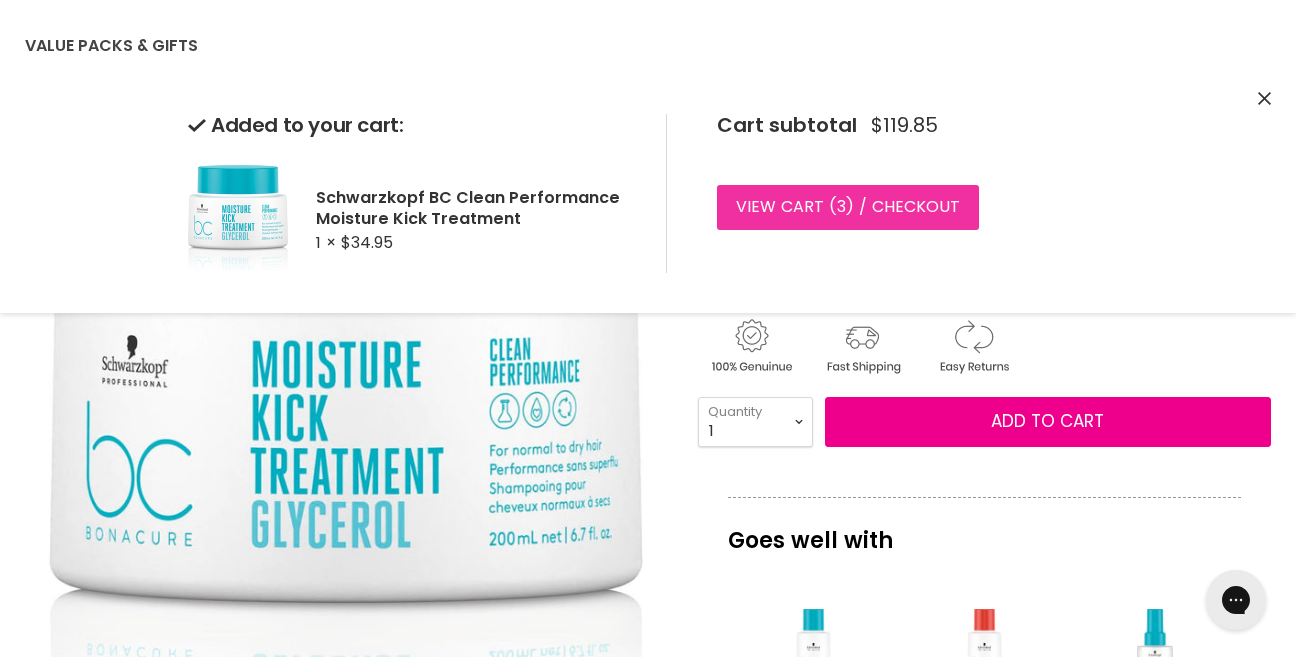 click on "View cart ( 3 )  /  Checkout" at bounding box center (848, 207) 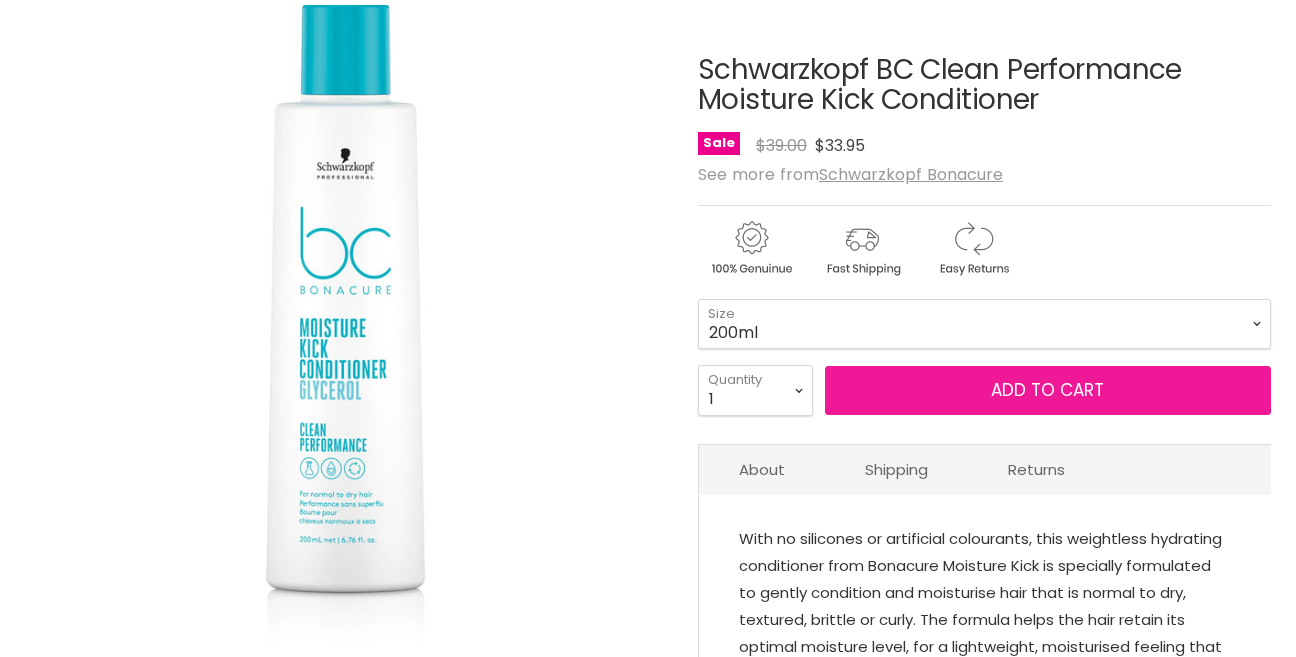 scroll, scrollTop: 295, scrollLeft: 0, axis: vertical 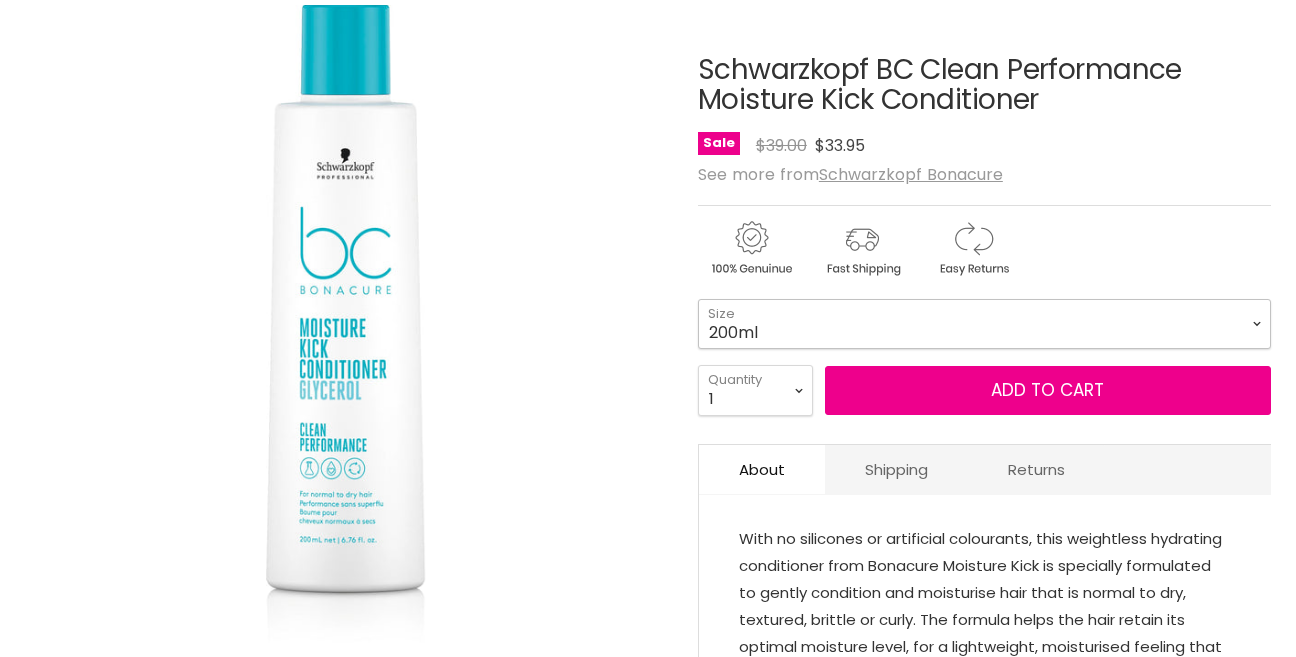 click on "200ml
1 Litre" at bounding box center [984, 324] 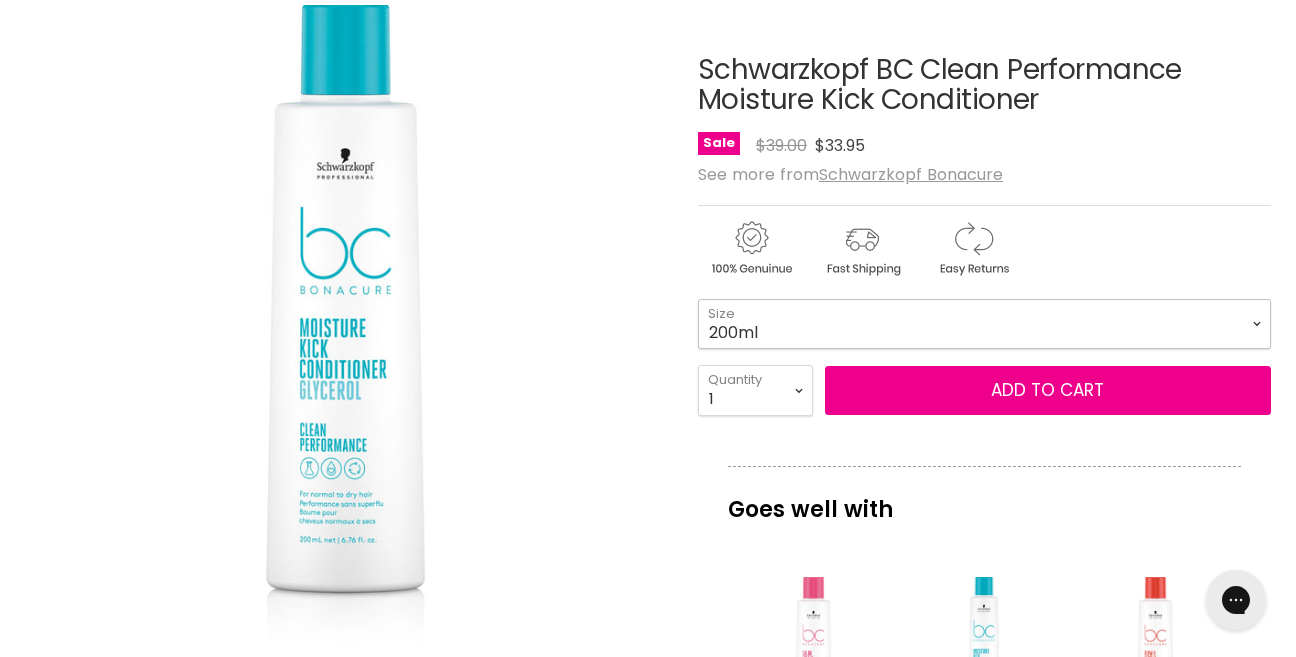 scroll, scrollTop: 0, scrollLeft: 0, axis: both 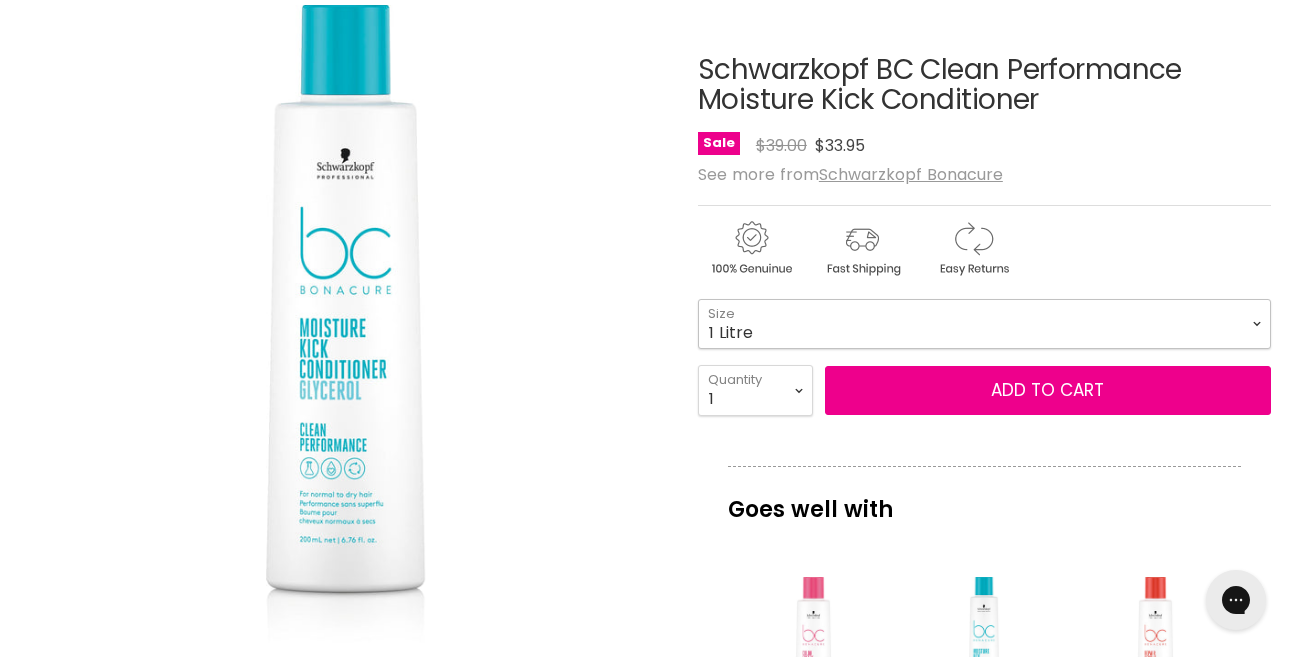 click on "200ml
1 Litre" at bounding box center [984, 324] 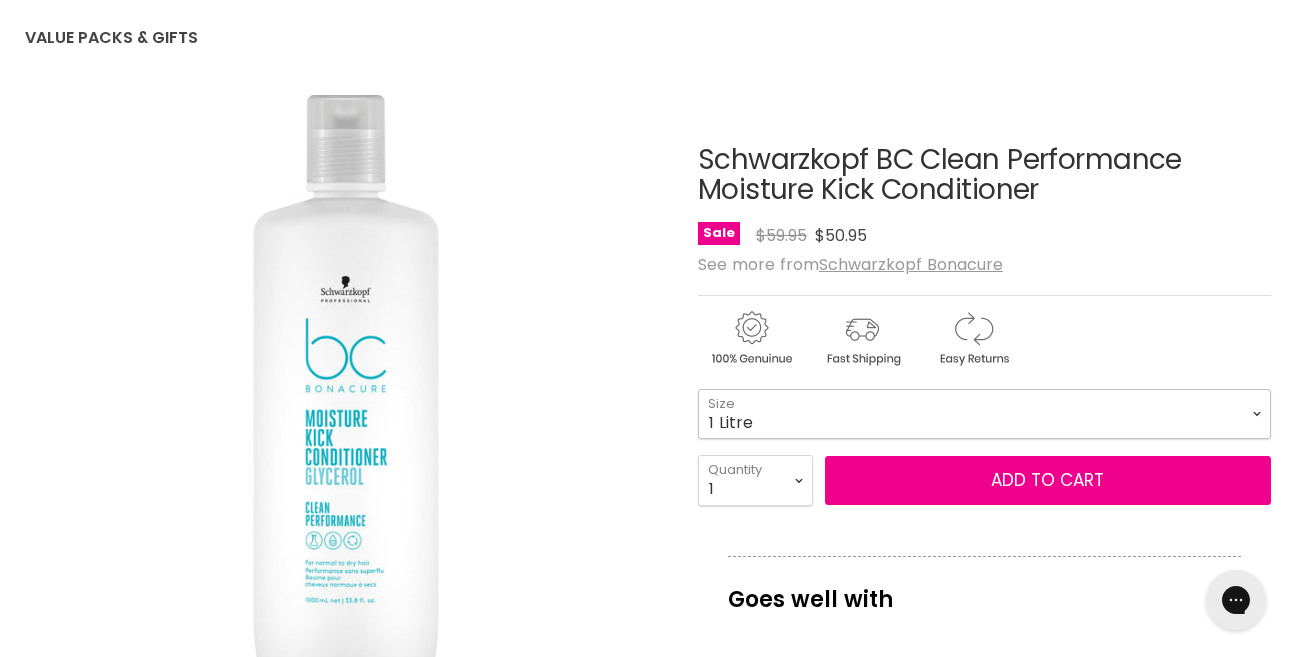 scroll, scrollTop: 197, scrollLeft: 0, axis: vertical 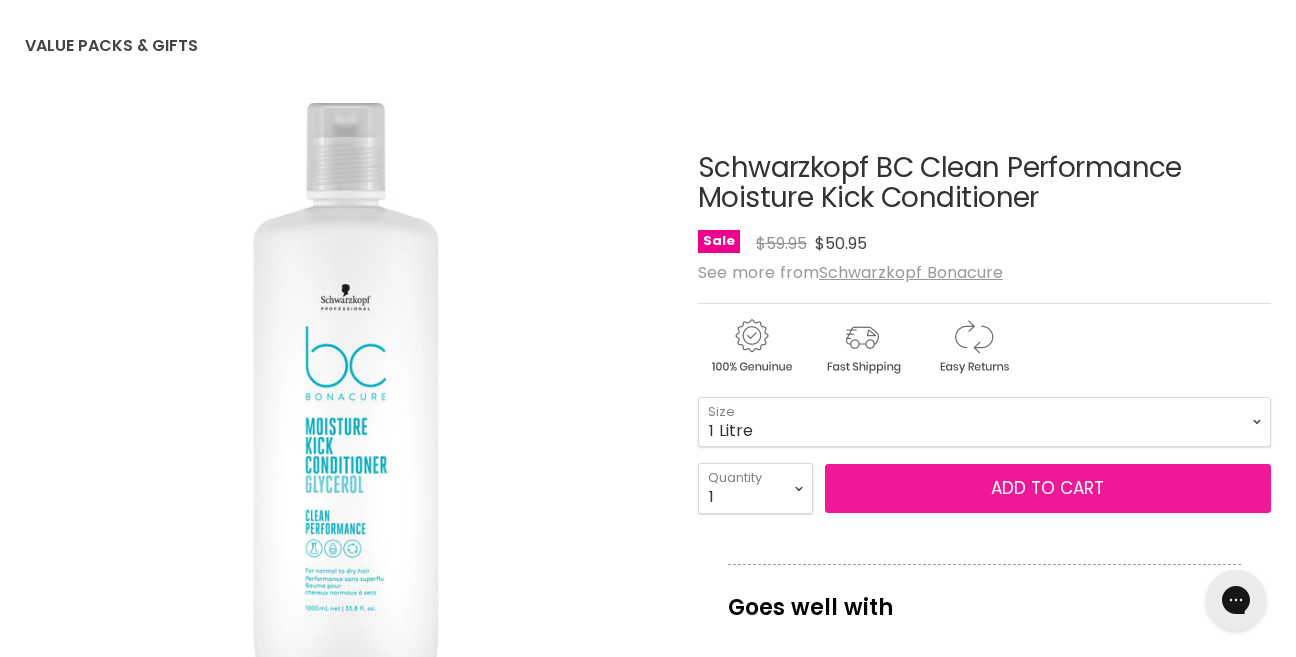 click on "Add to cart" at bounding box center (1048, 489) 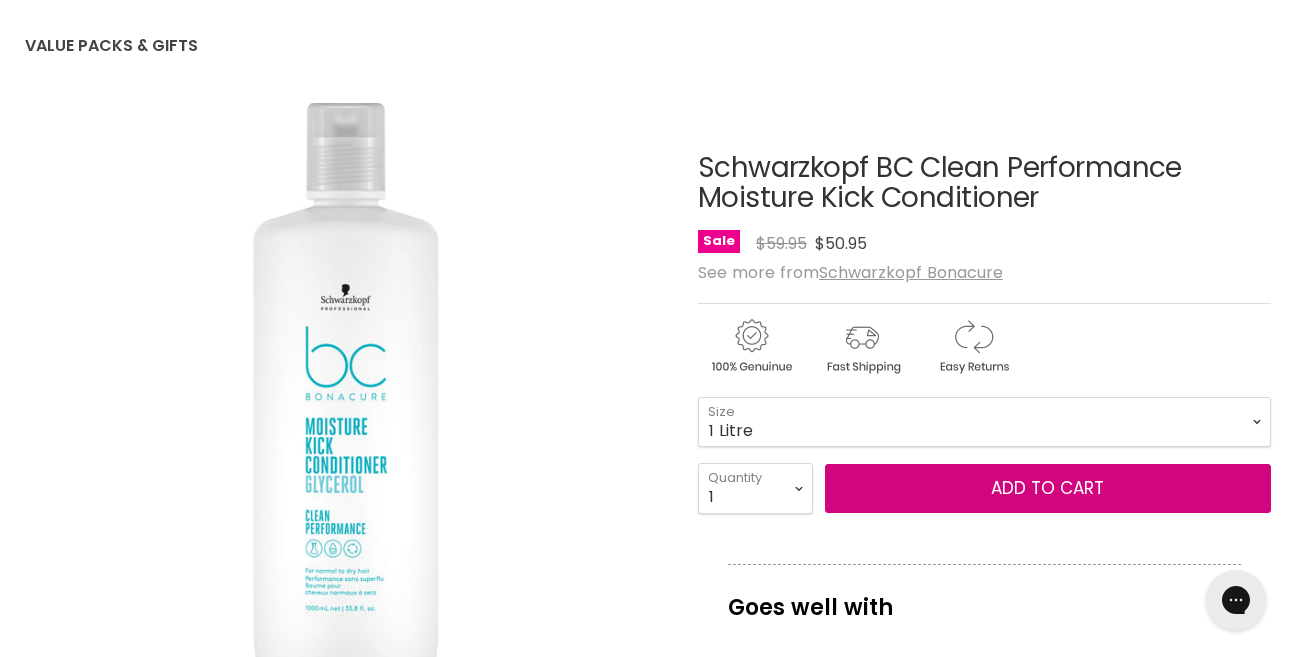 scroll, scrollTop: 0, scrollLeft: 0, axis: both 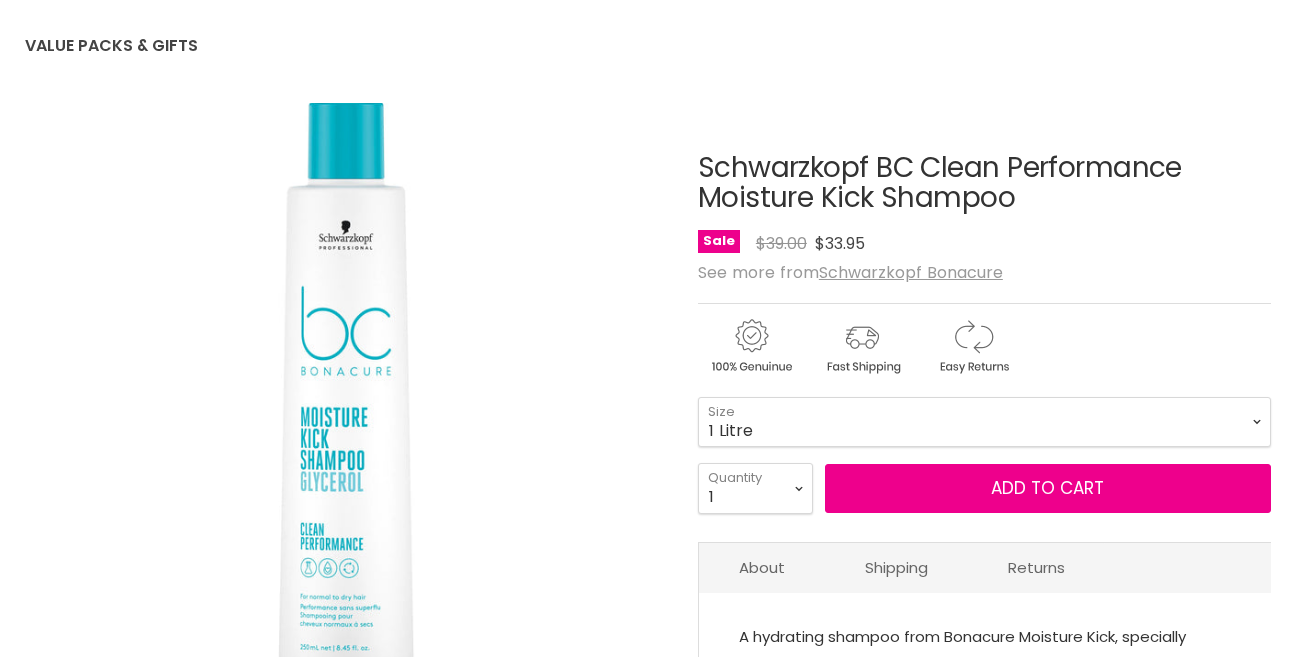 select on "1 Litre" 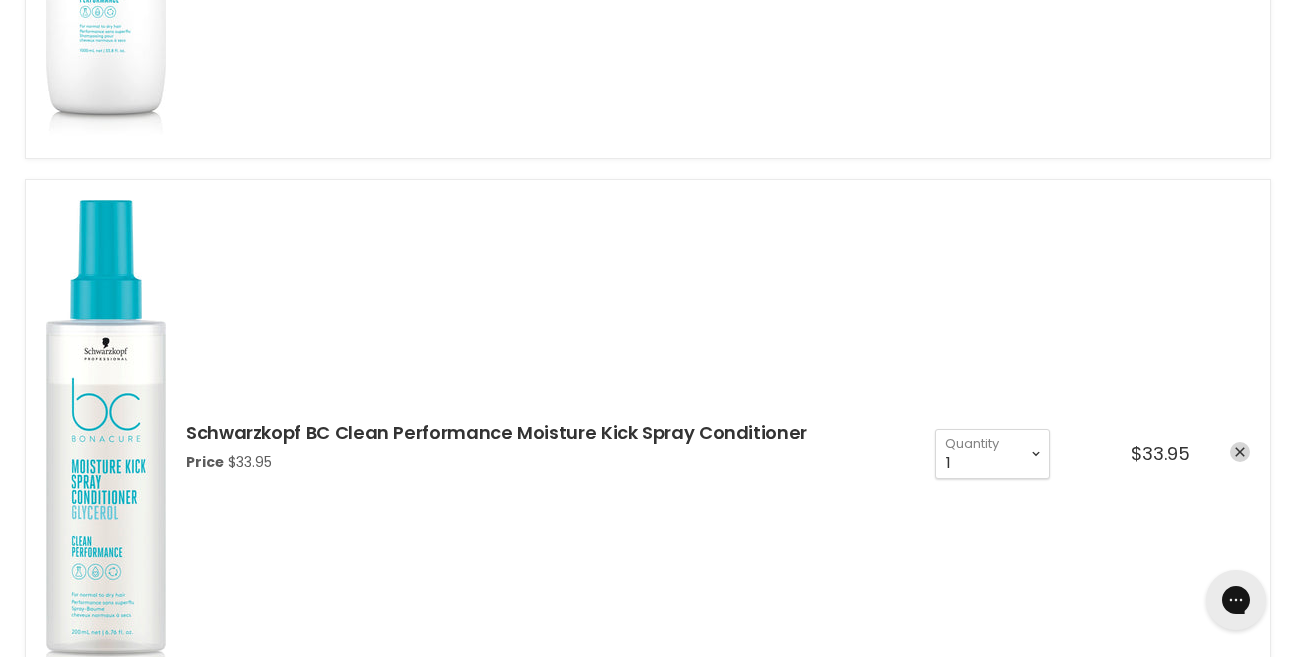 scroll, scrollTop: 0, scrollLeft: 0, axis: both 